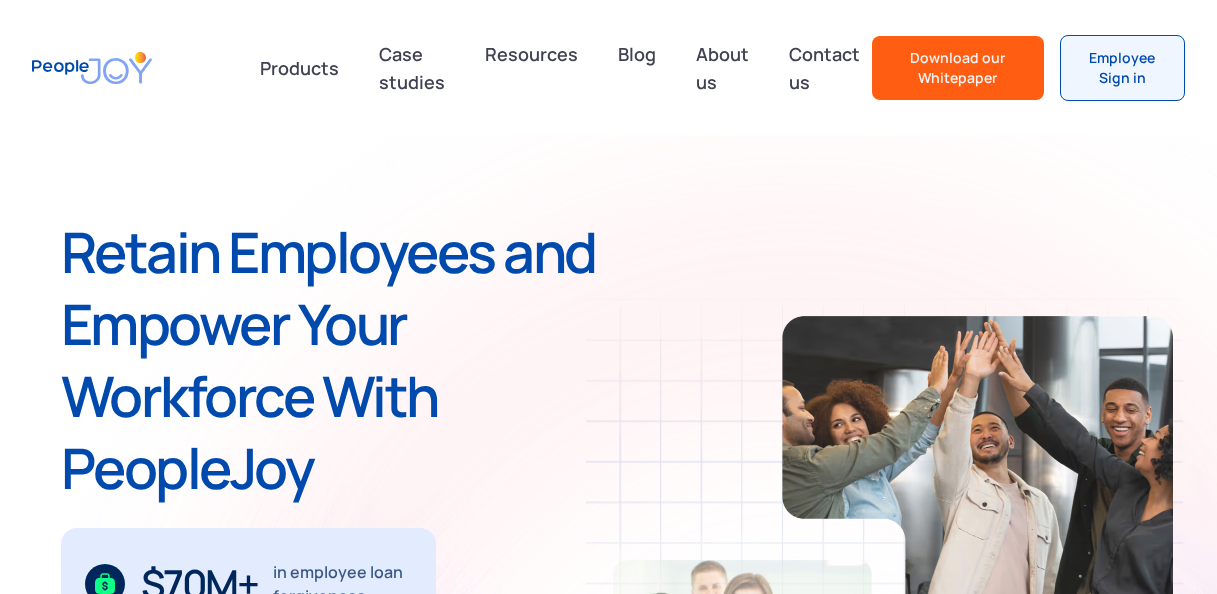 scroll, scrollTop: 0, scrollLeft: 0, axis: both 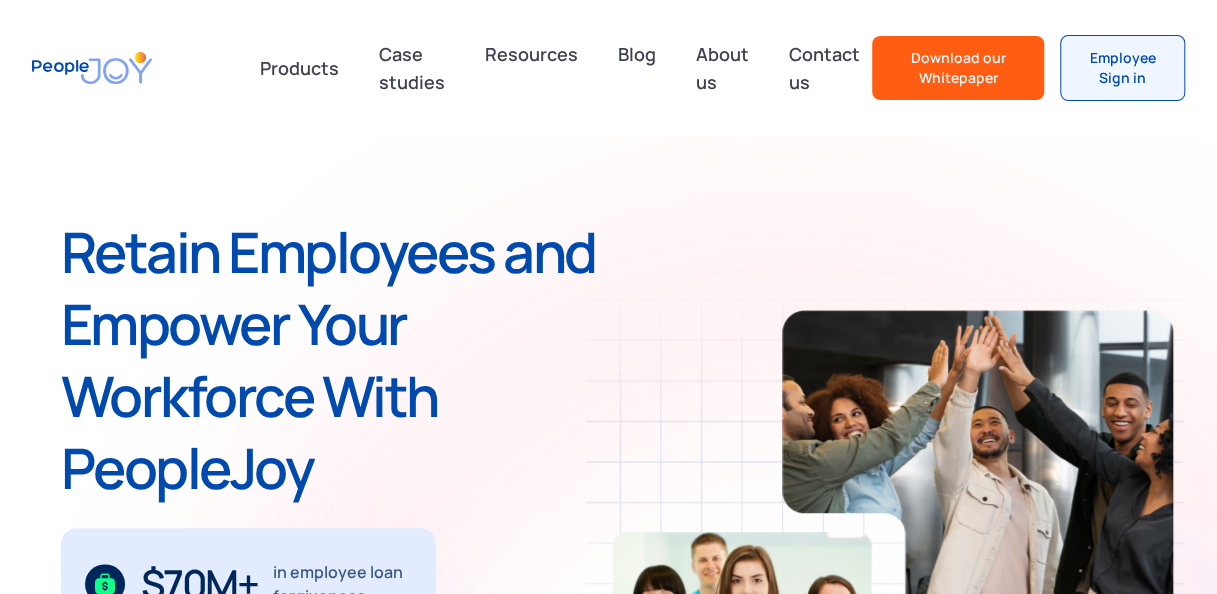 click on "Employee Sign in" at bounding box center [1122, 68] 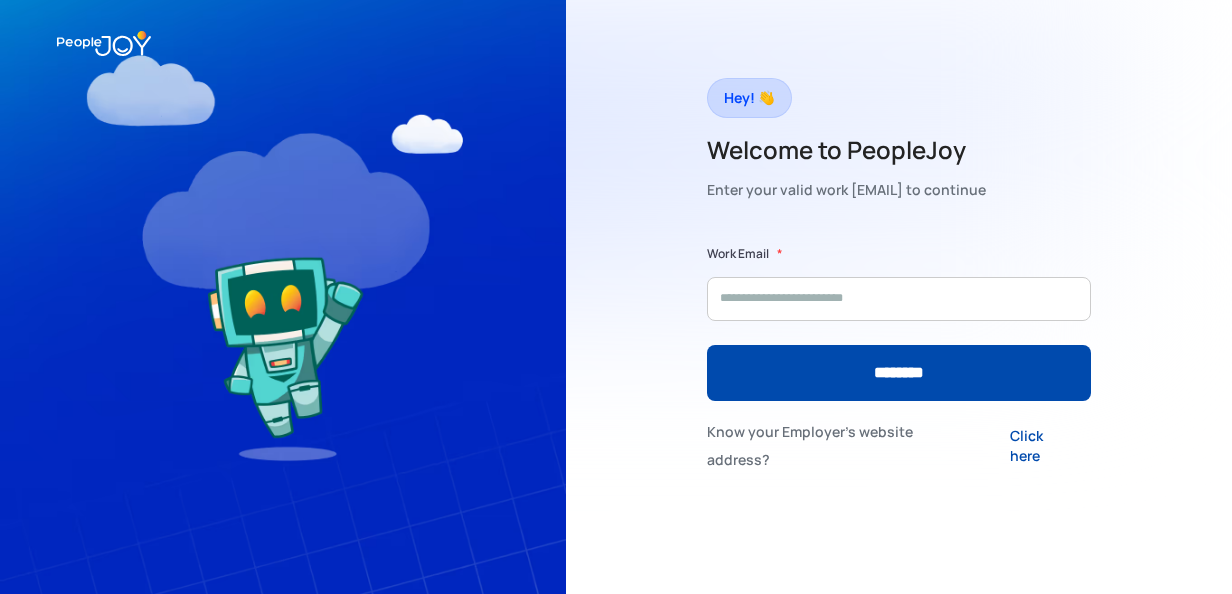 scroll, scrollTop: 0, scrollLeft: 0, axis: both 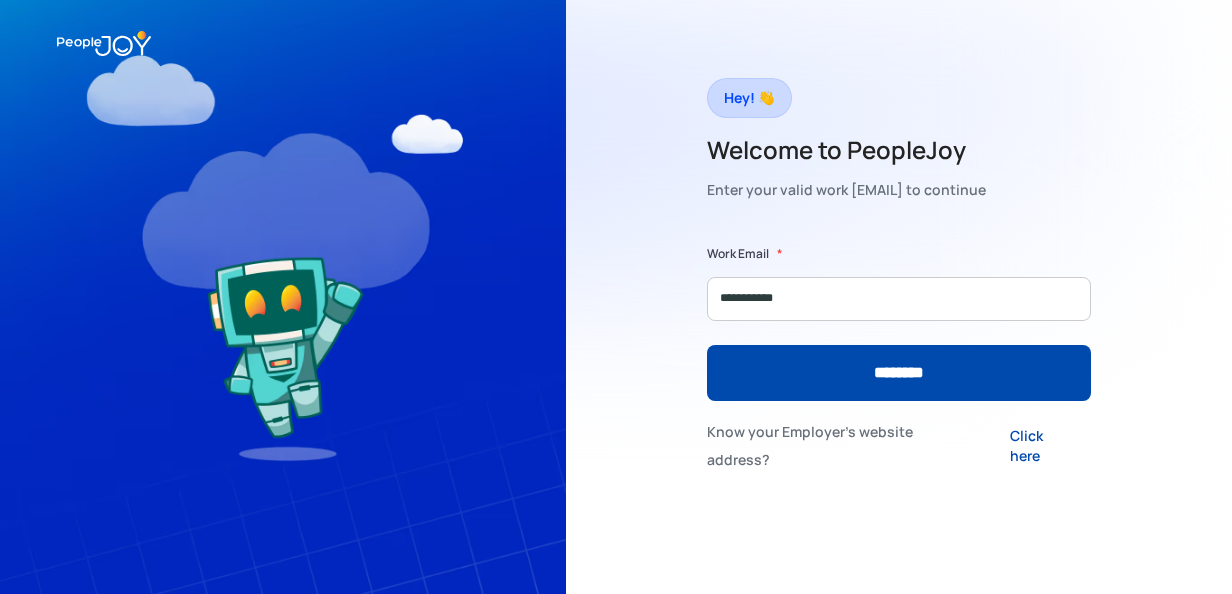 type on "**********" 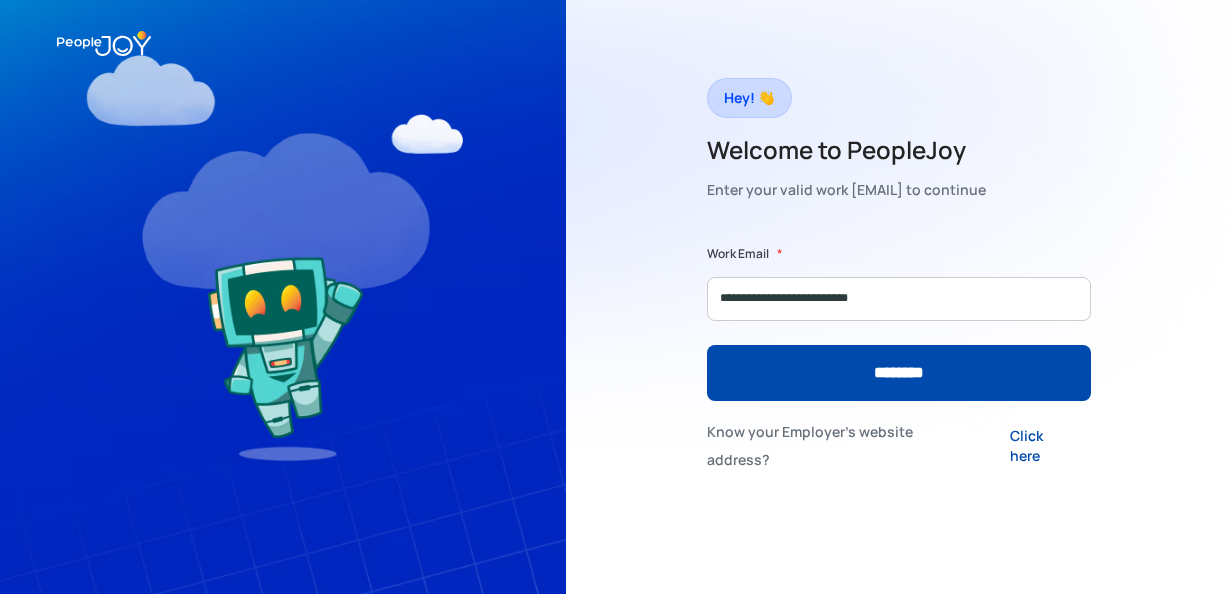 click on "********" at bounding box center (899, 373) 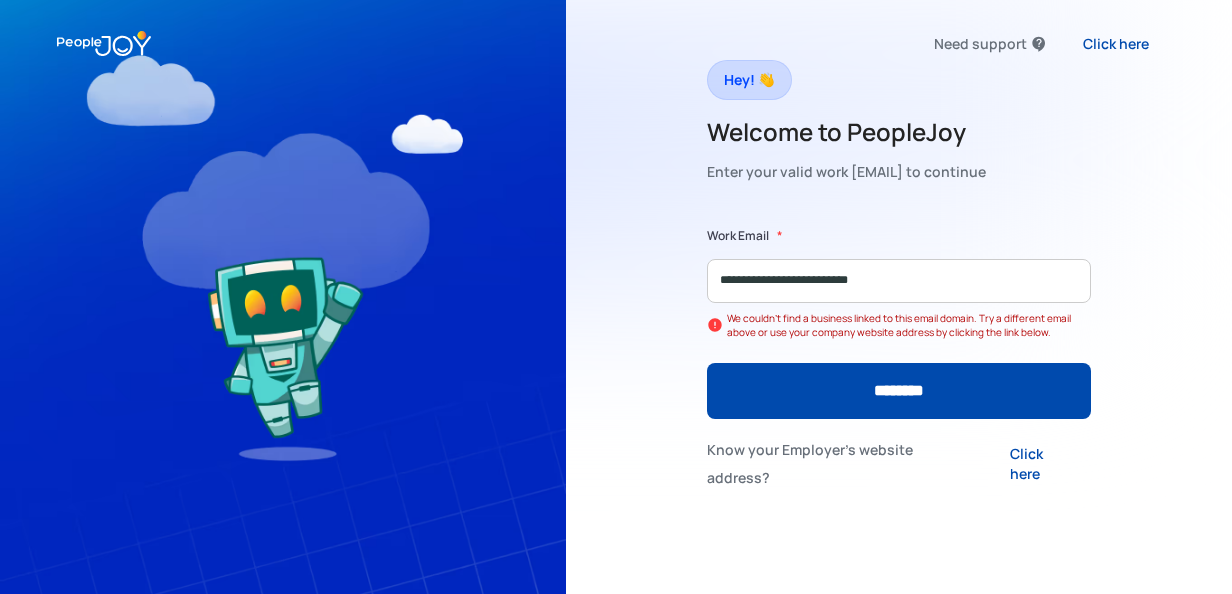 click on "Click here" at bounding box center (1042, 464) 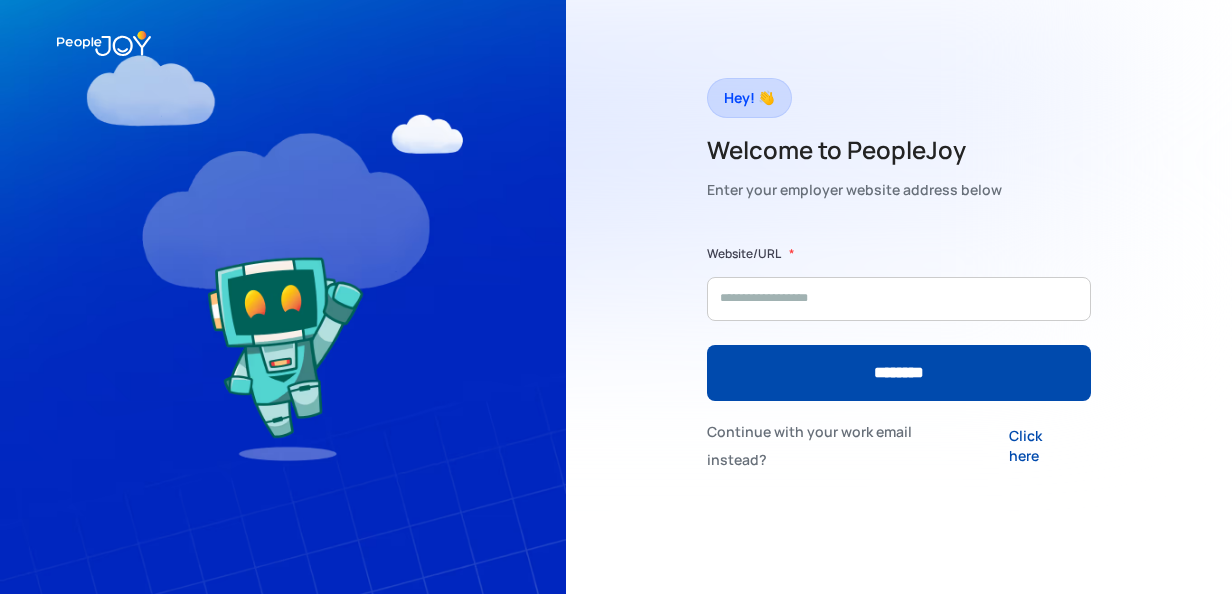 scroll, scrollTop: 0, scrollLeft: 0, axis: both 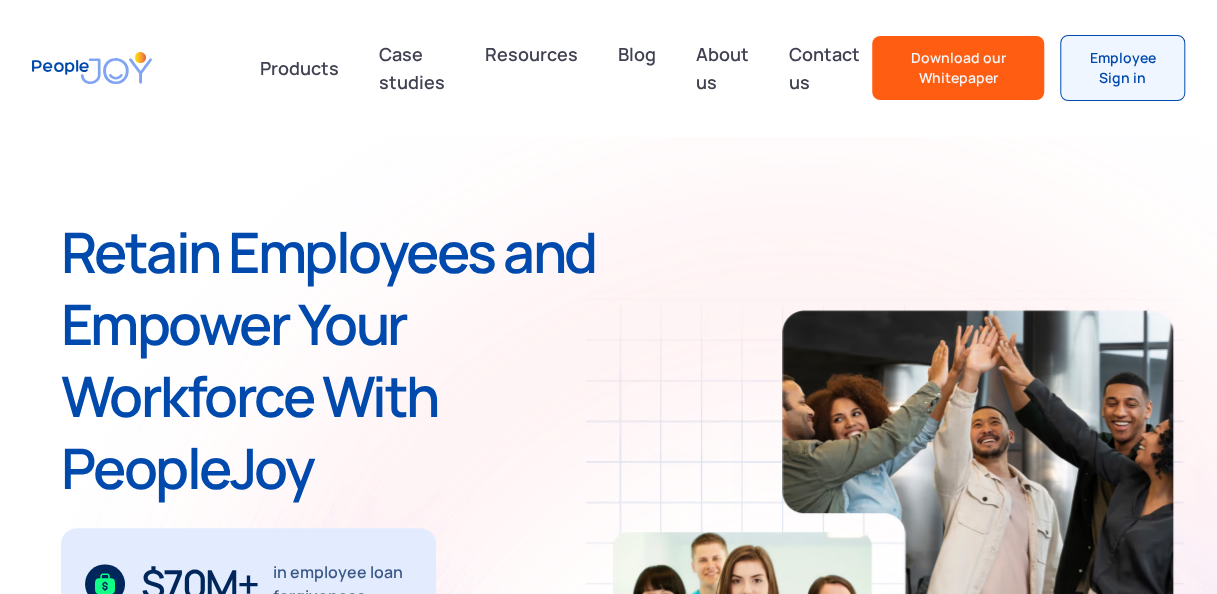 click on "Employee Sign in" at bounding box center [1122, 68] 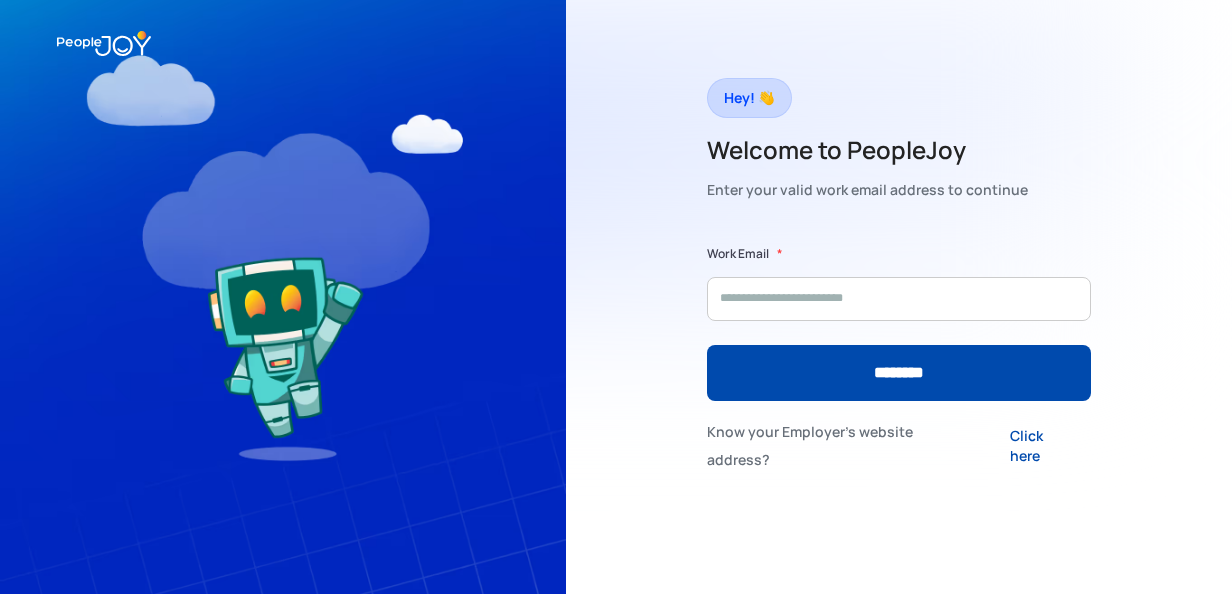 scroll, scrollTop: 0, scrollLeft: 0, axis: both 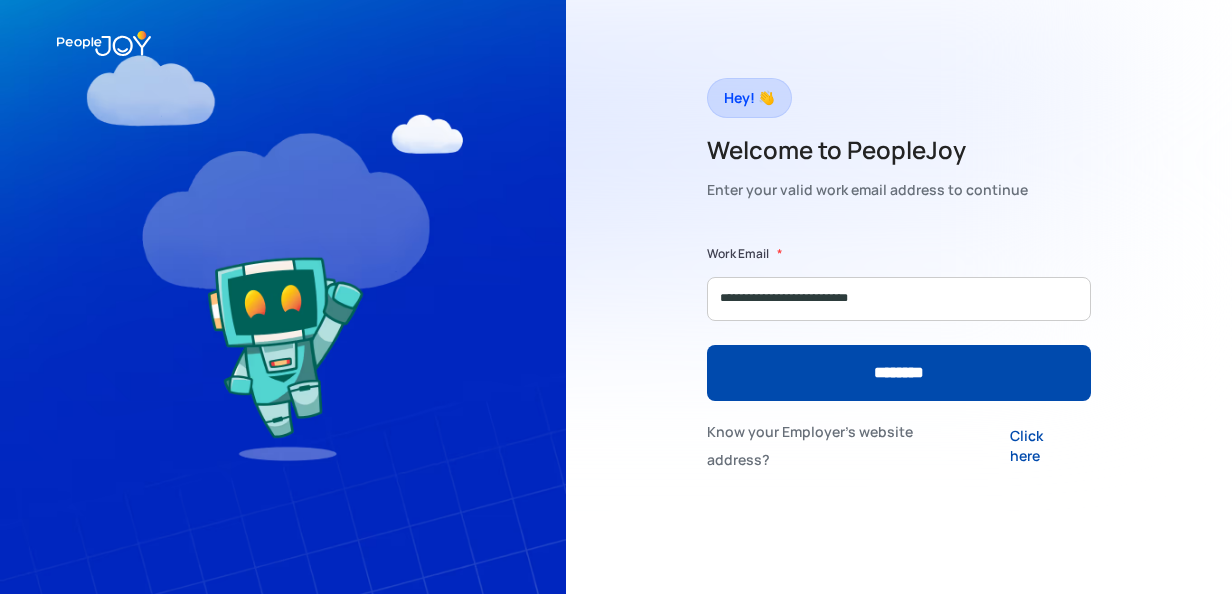 click on "********" at bounding box center (899, 373) 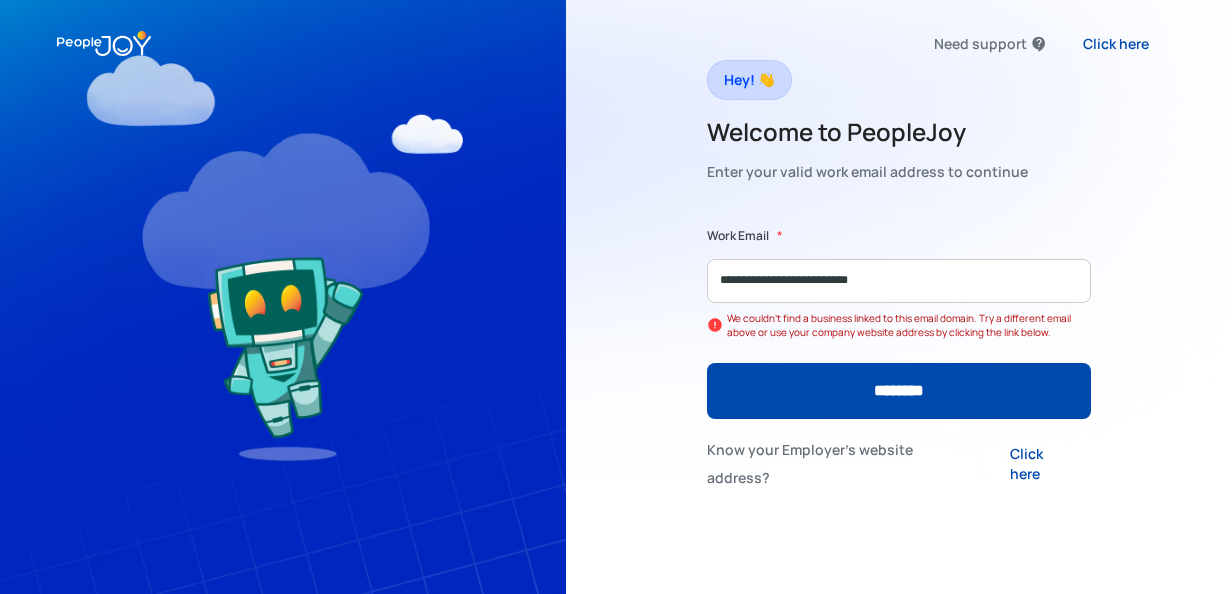 drag, startPoint x: 895, startPoint y: 292, endPoint x: 670, endPoint y: 309, distance: 225.64131 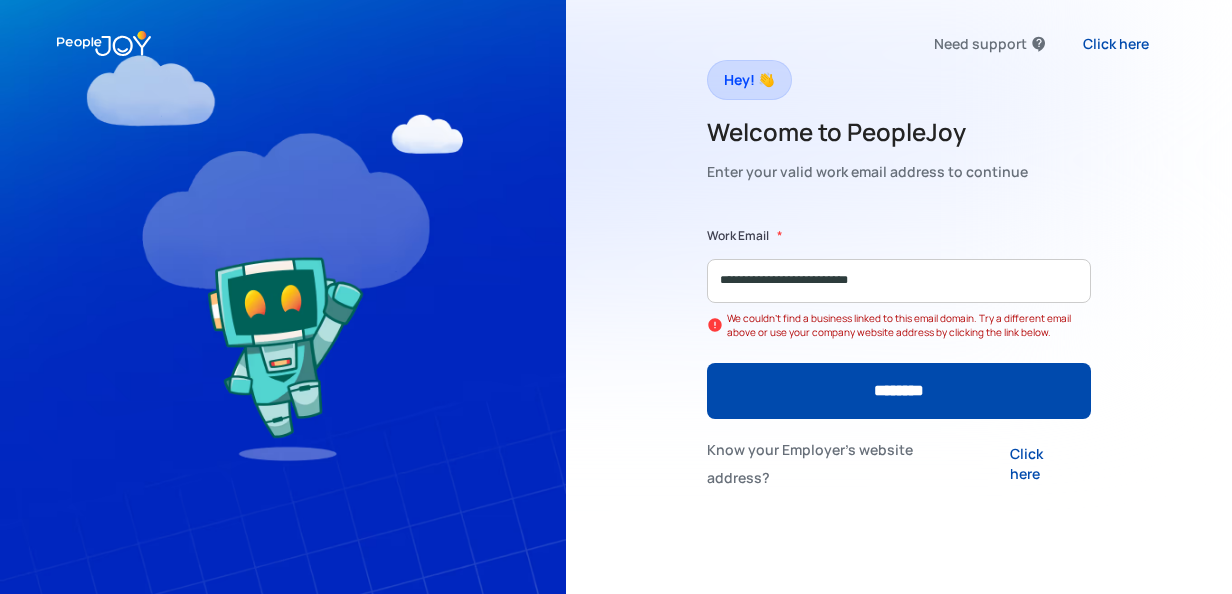paste on "*" 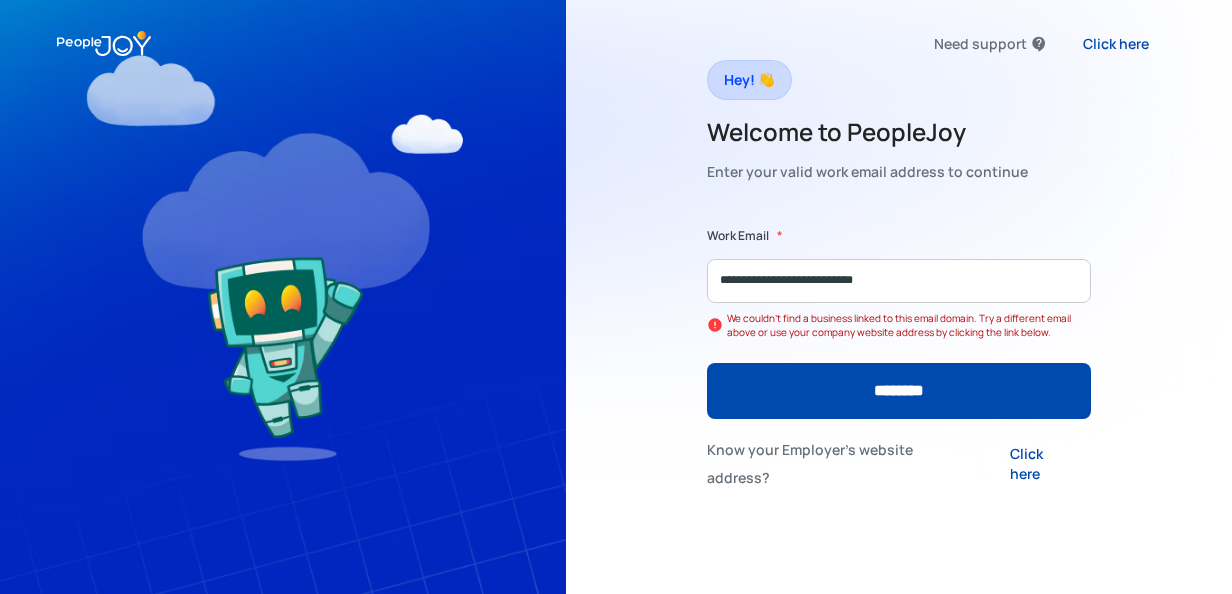 type on "**********" 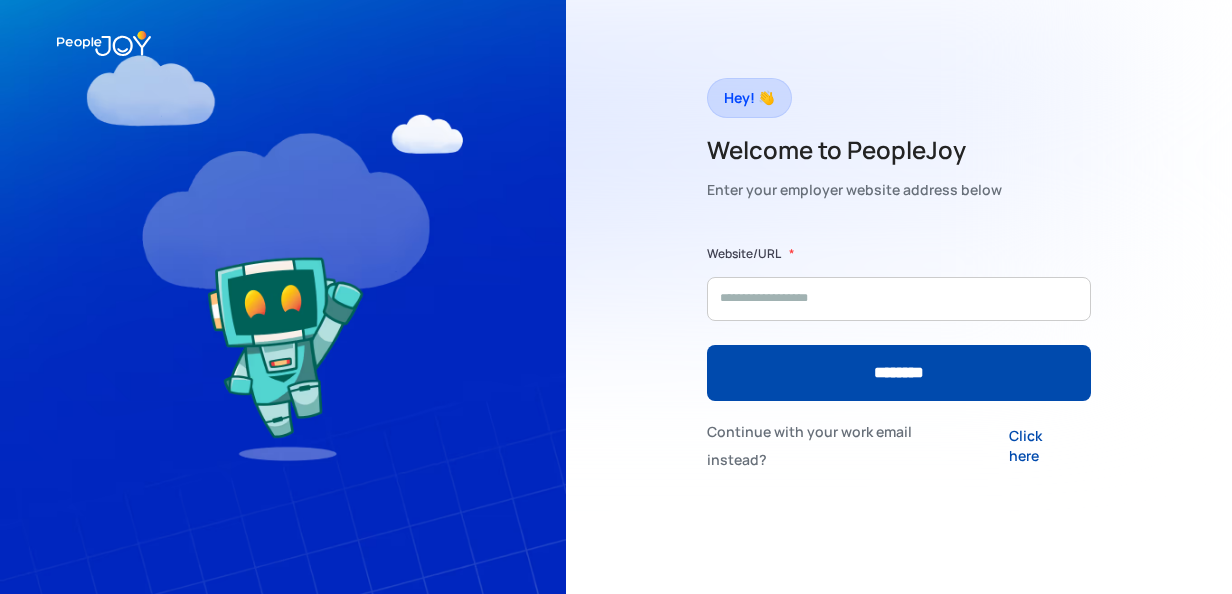 scroll, scrollTop: 0, scrollLeft: 0, axis: both 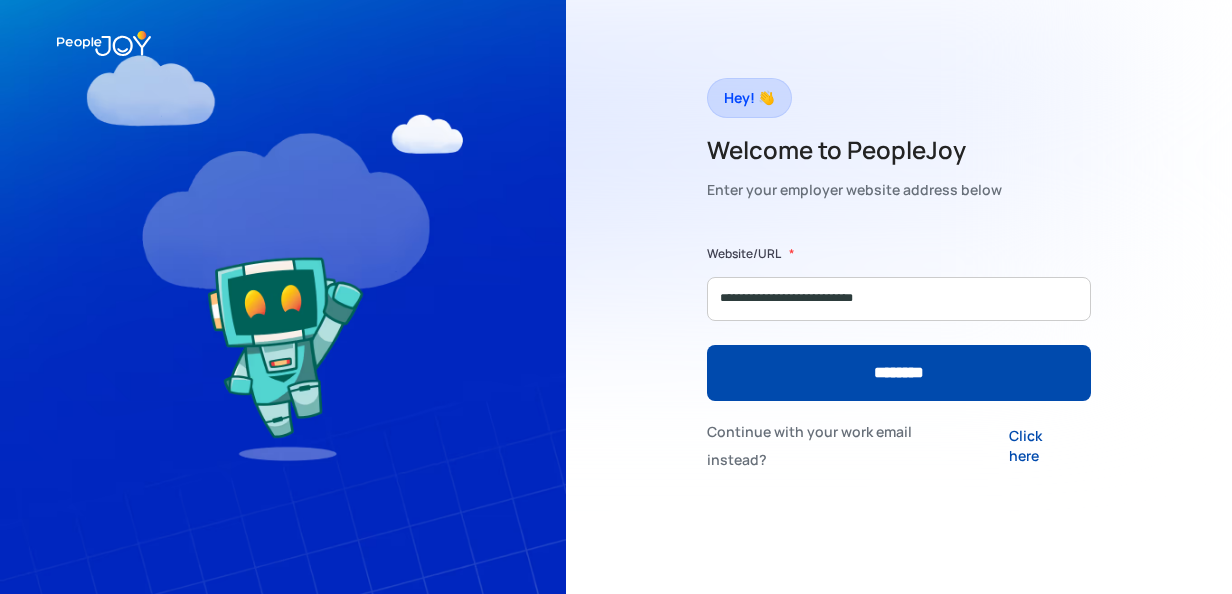 type on "**********" 